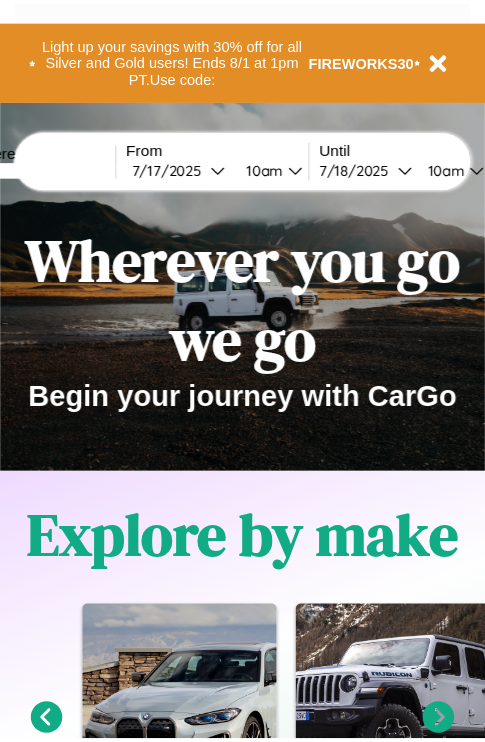scroll, scrollTop: 0, scrollLeft: 0, axis: both 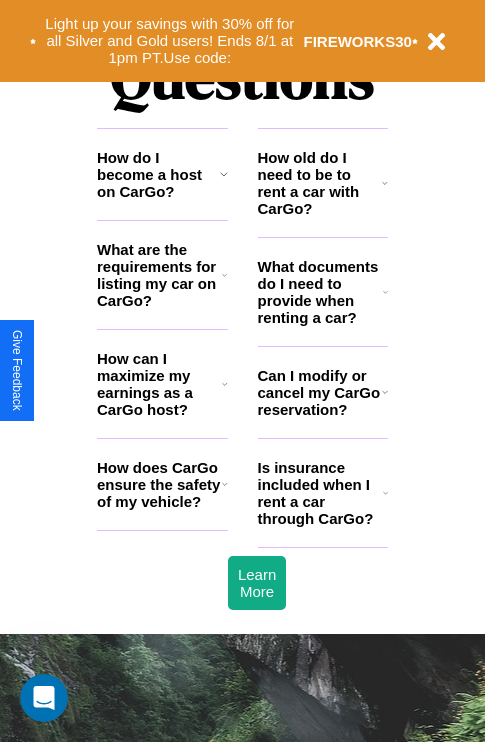 click 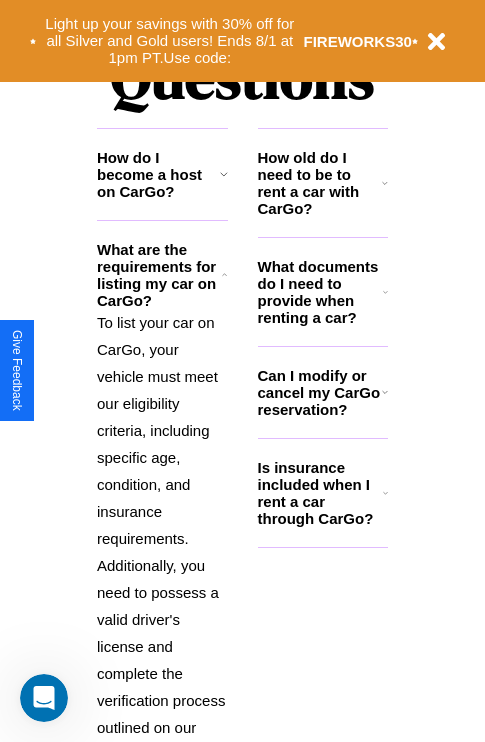click on "Is insurance included when I rent a car through CarGo?" at bounding box center (320, 493) 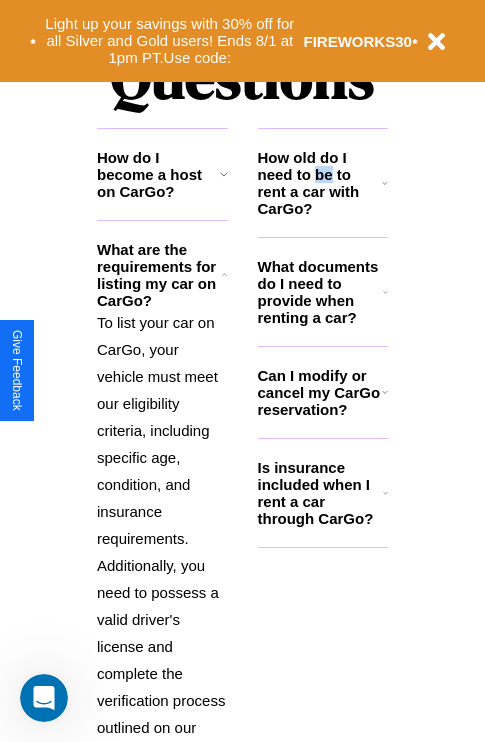 scroll, scrollTop: 0, scrollLeft: 0, axis: both 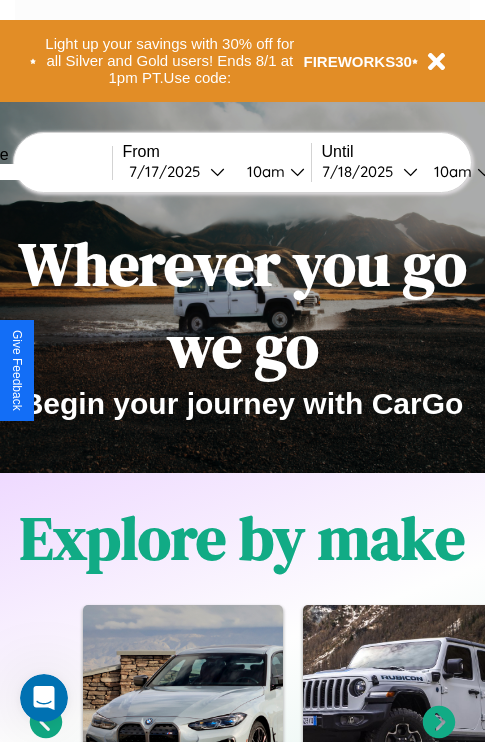 click at bounding box center [37, 172] 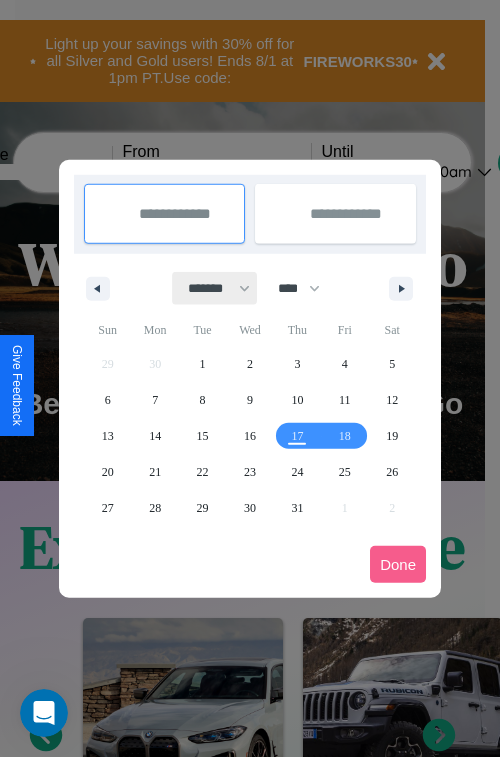 select on "*" 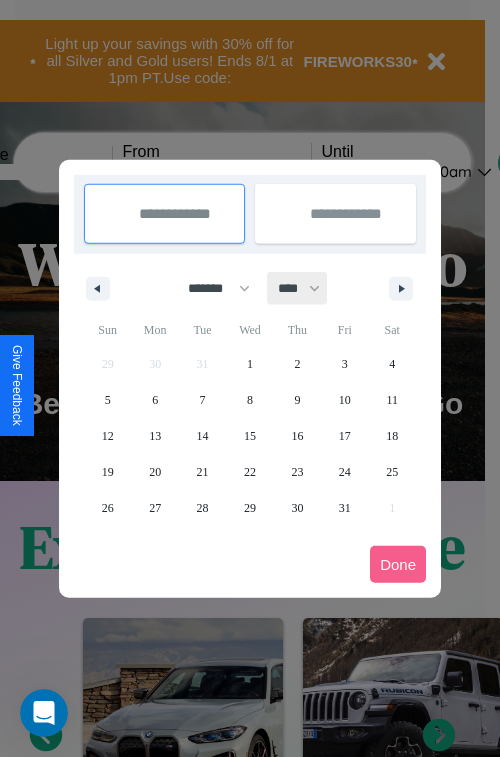 click on "**** **** **** **** **** **** **** **** **** **** **** **** **** **** **** **** **** **** **** **** **** **** **** **** **** **** **** **** **** **** **** **** **** **** **** **** **** **** **** **** **** **** **** **** **** **** **** **** **** **** **** **** **** **** **** **** **** **** **** **** **** **** **** **** **** **** **** **** **** **** **** **** **** **** **** **** **** **** **** **** **** **** **** **** **** **** **** **** **** **** **** **** **** **** **** **** **** **** **** **** **** **** **** **** **** **** **** **** **** **** **** **** **** **** **** **** **** **** **** **** ****" at bounding box center [298, 288] 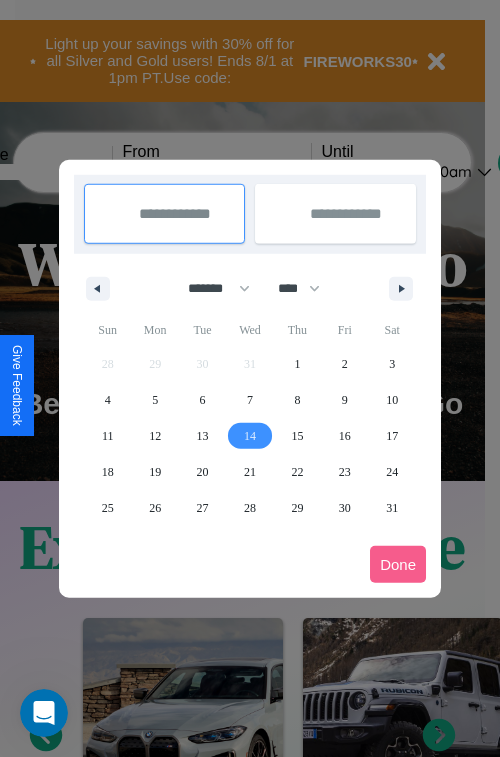 click on "14" at bounding box center (250, 436) 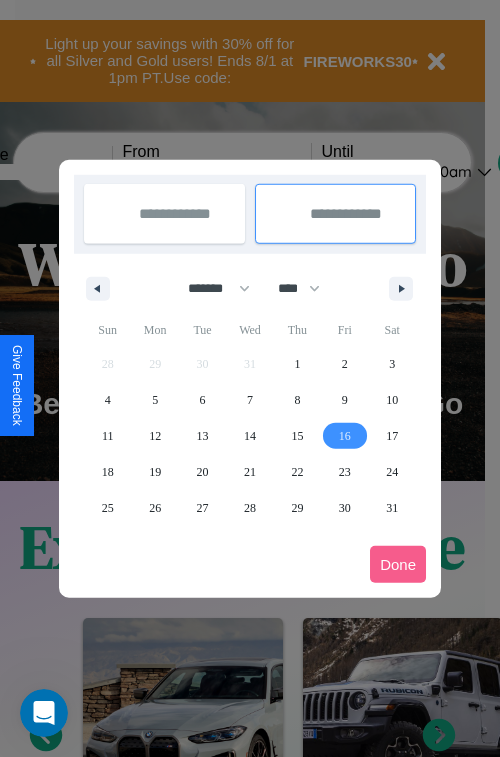 click on "16" at bounding box center (345, 436) 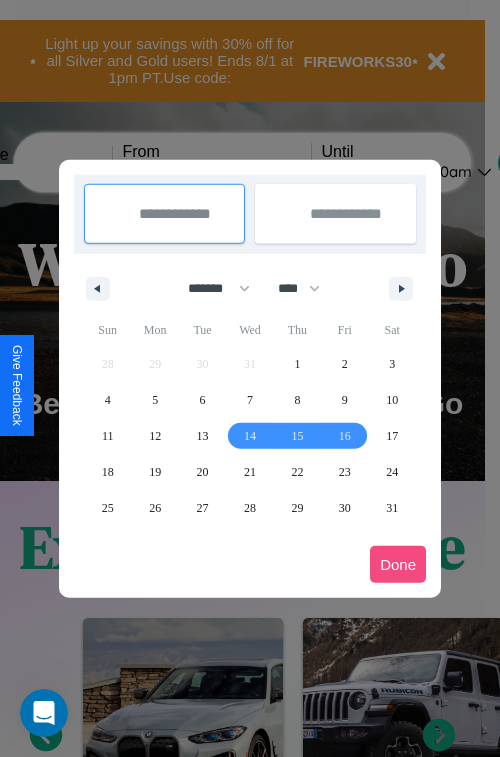 click on "Done" at bounding box center [398, 564] 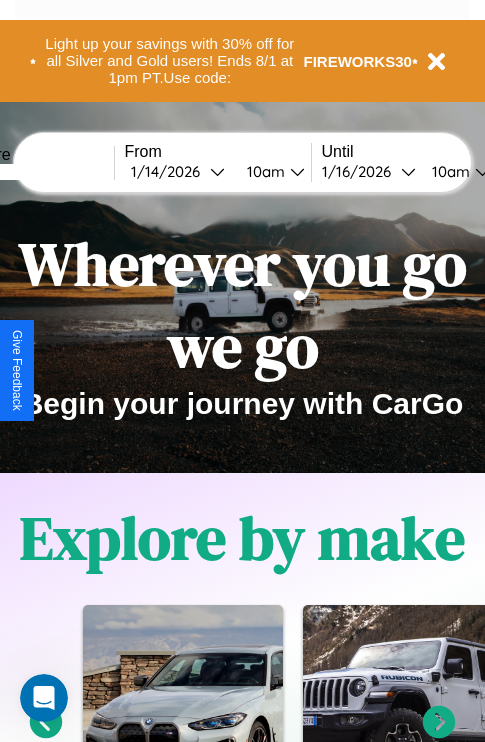 scroll, scrollTop: 0, scrollLeft: 71, axis: horizontal 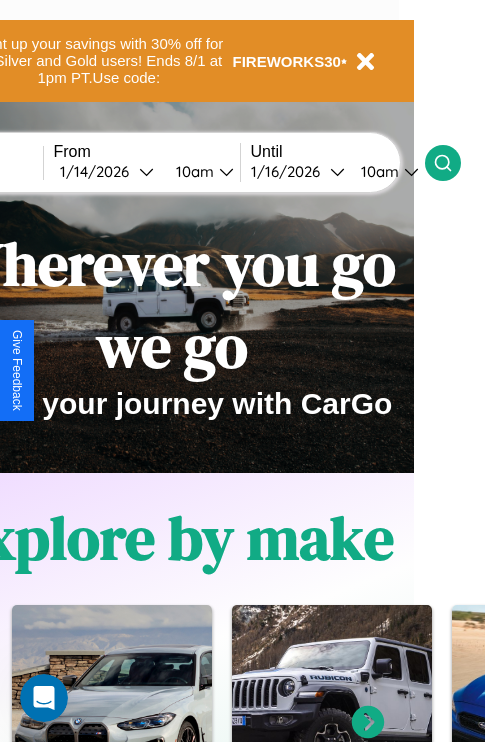 click 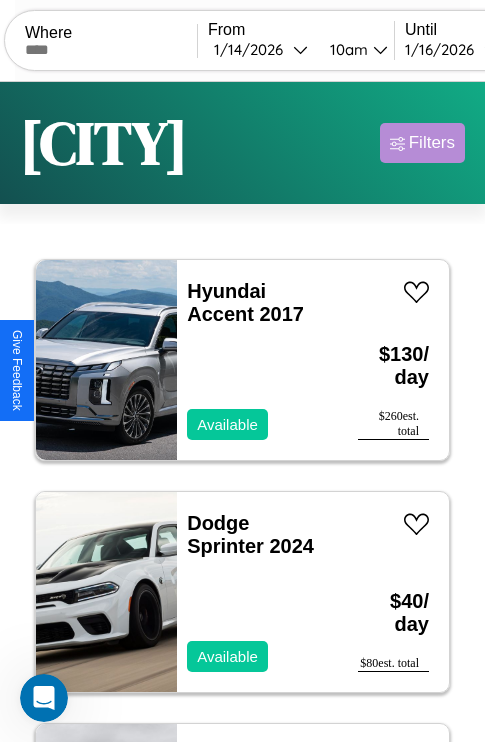click on "Filters" at bounding box center [432, 143] 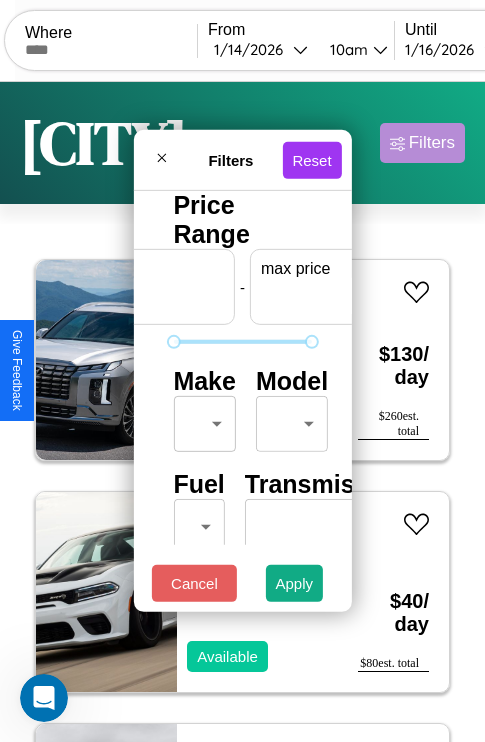 scroll, scrollTop: 0, scrollLeft: 124, axis: horizontal 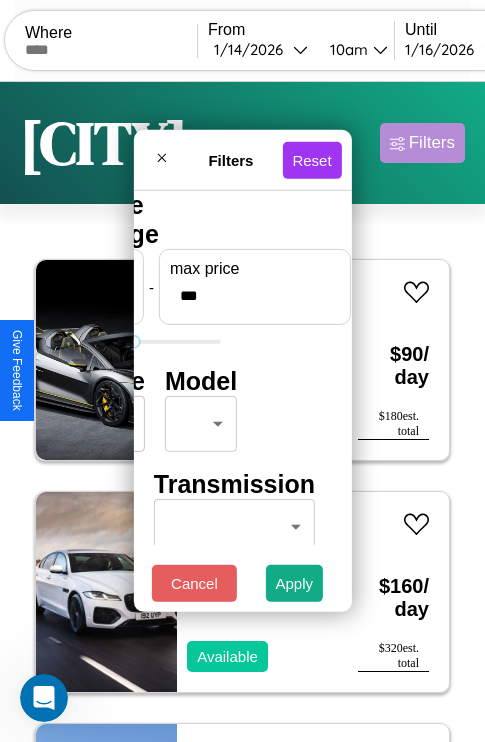 type on "***" 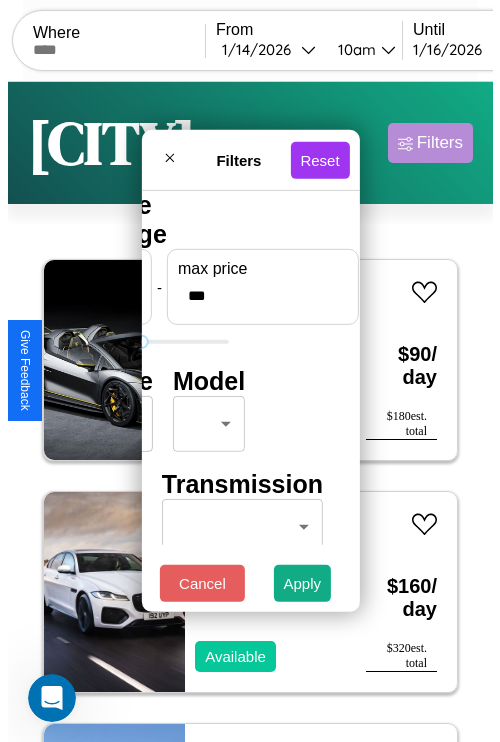 scroll, scrollTop: 0, scrollLeft: 0, axis: both 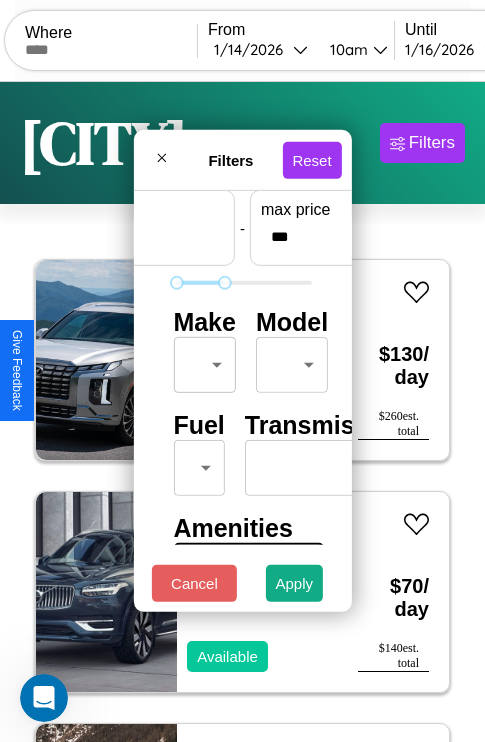type on "**" 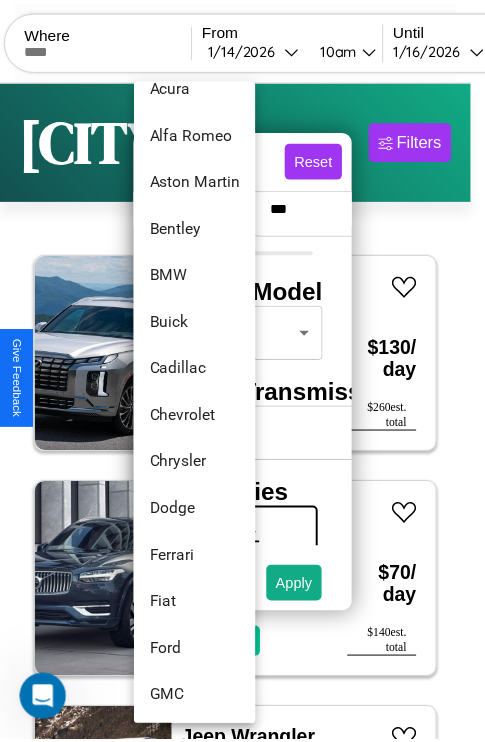 scroll, scrollTop: 182, scrollLeft: 0, axis: vertical 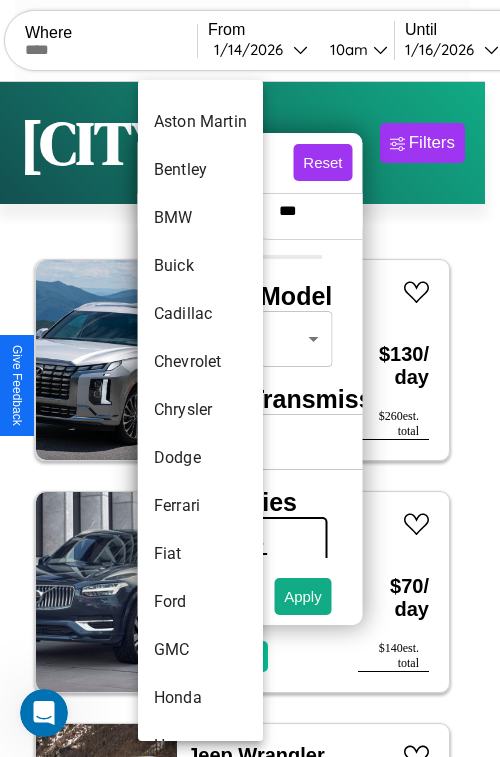 click on "Chrysler" at bounding box center [200, 410] 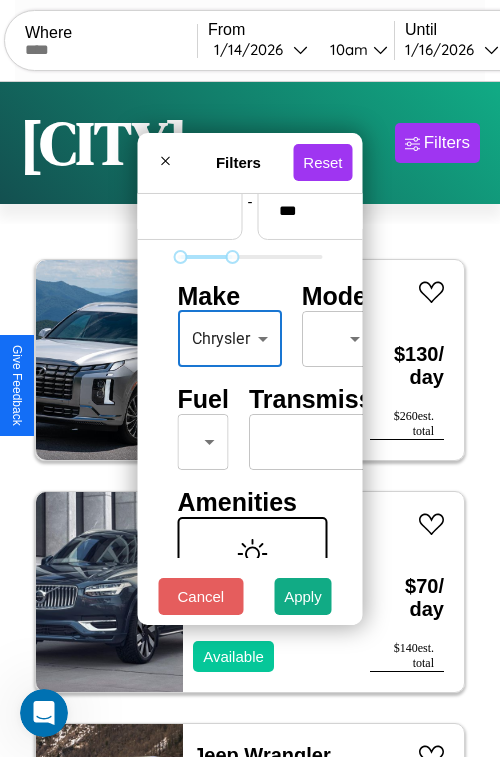 type on "********" 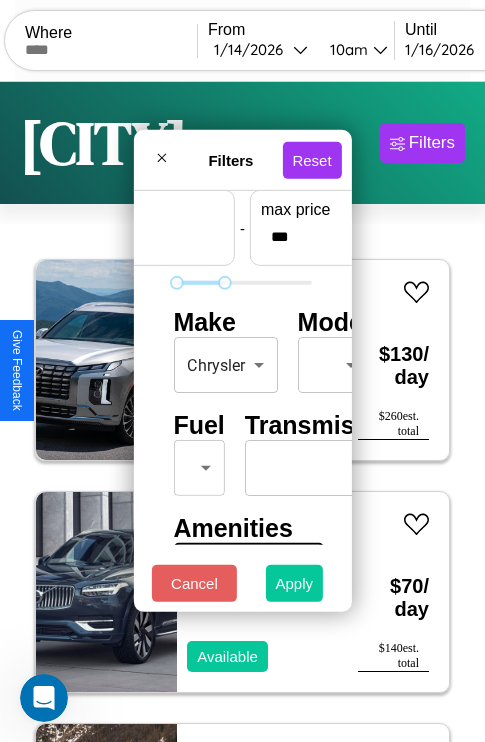 click on "Apply" at bounding box center [295, 583] 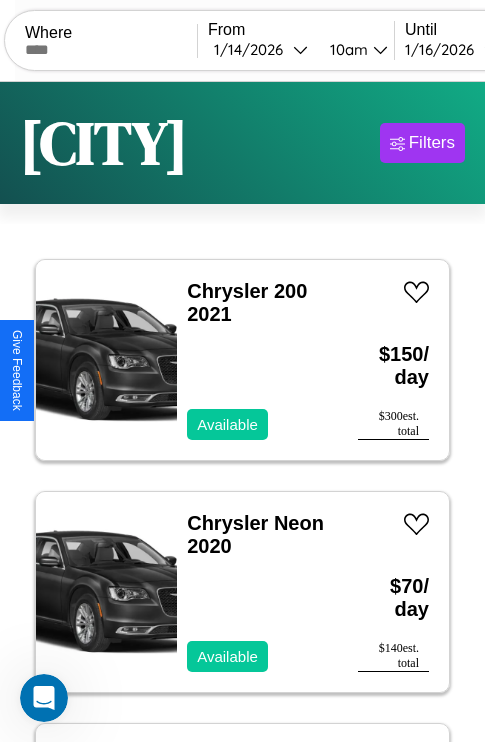 scroll, scrollTop: 79, scrollLeft: 0, axis: vertical 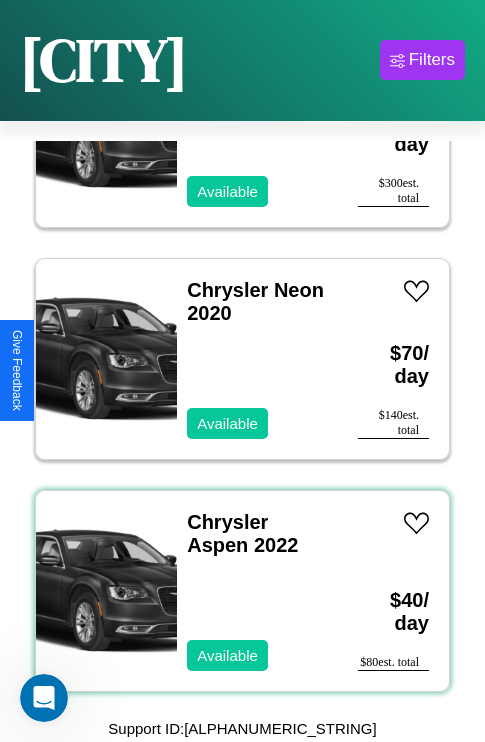 click on "Chrysler   Aspen   2022 Available" at bounding box center [257, 591] 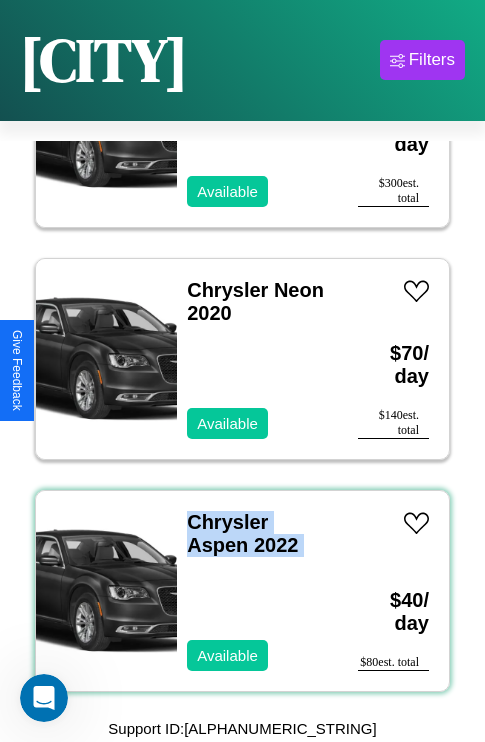 click on "Chrysler   Aspen   2022 Available" at bounding box center (257, 591) 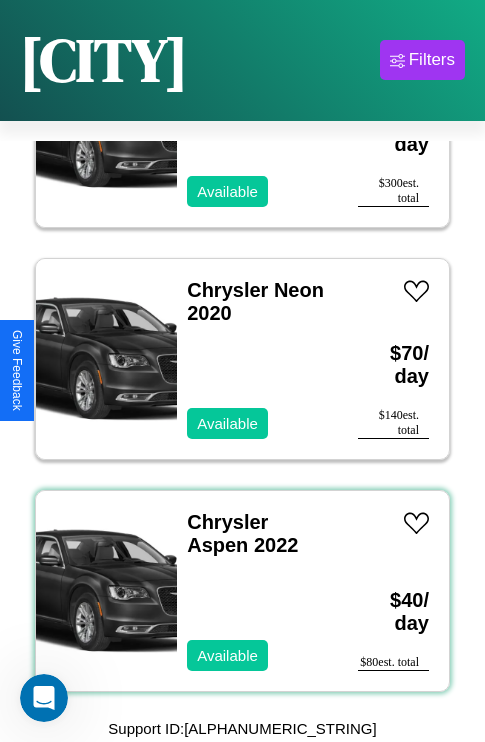 click on "Chrysler   Aspen   2022 Available" at bounding box center (257, 591) 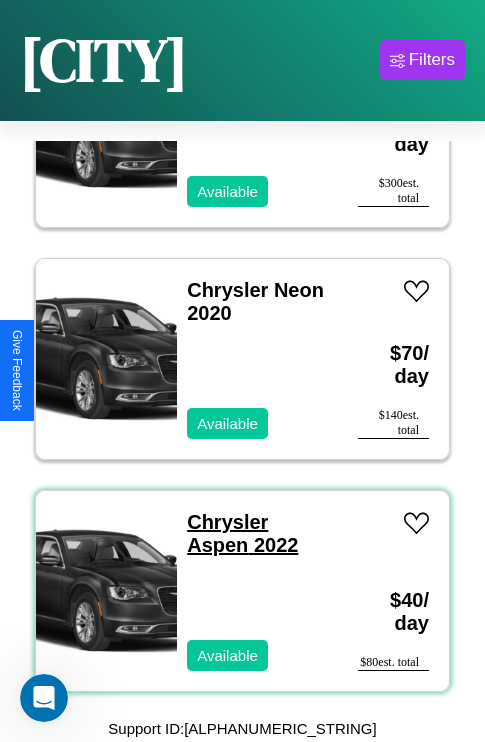 click on "Chrysler   Aspen   2022" at bounding box center (242, 533) 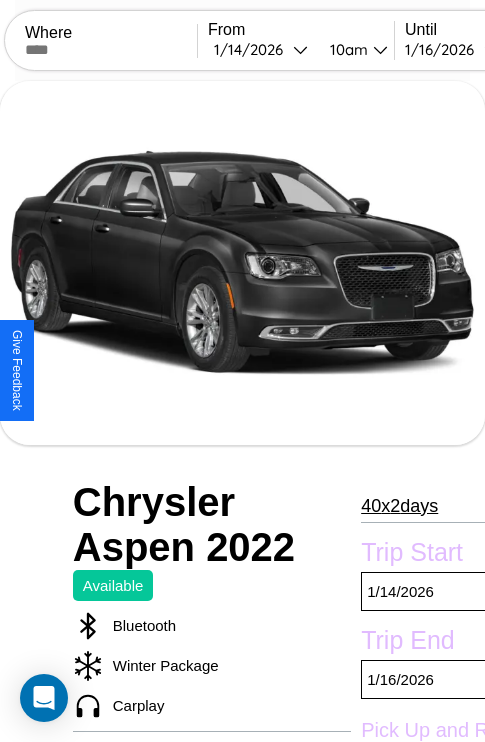 scroll, scrollTop: 135, scrollLeft: 0, axis: vertical 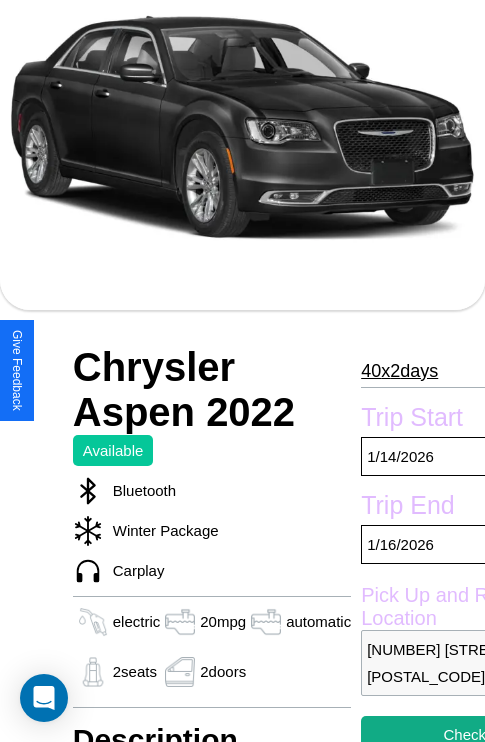 click on "40  x  2  days" at bounding box center (399, 371) 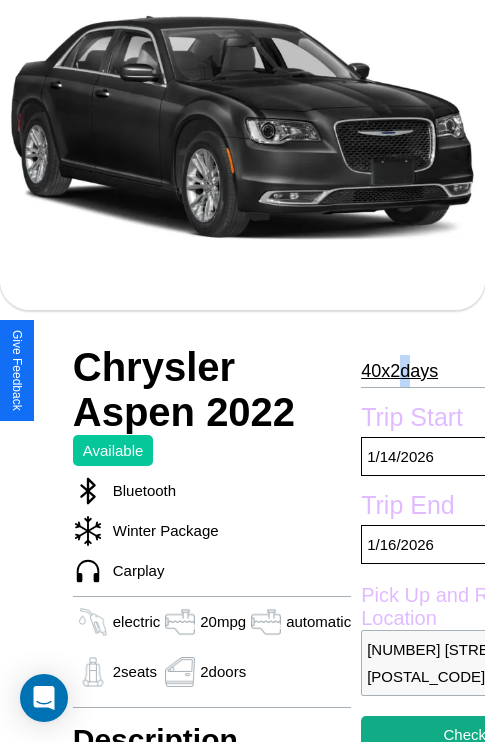 click on "40  x  2  days" at bounding box center [399, 371] 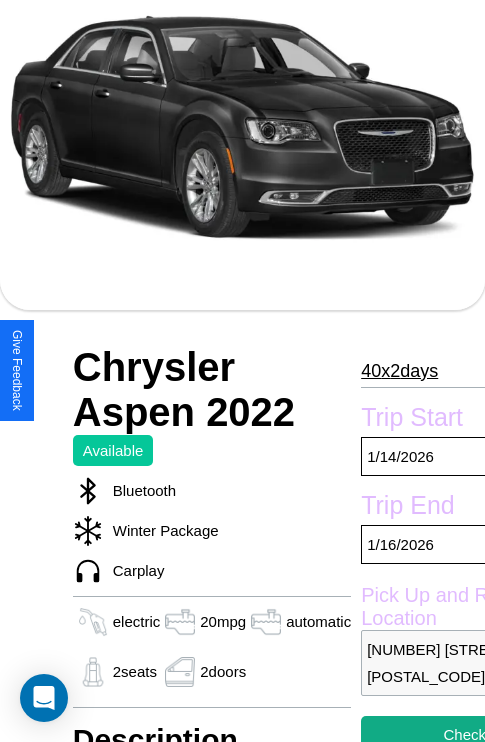 click on "40  x  2  days" at bounding box center (399, 371) 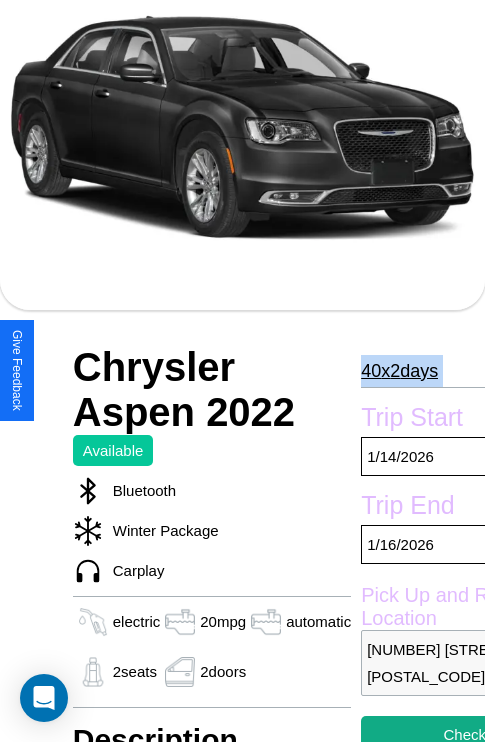 click on "40  x  2  days" at bounding box center [399, 371] 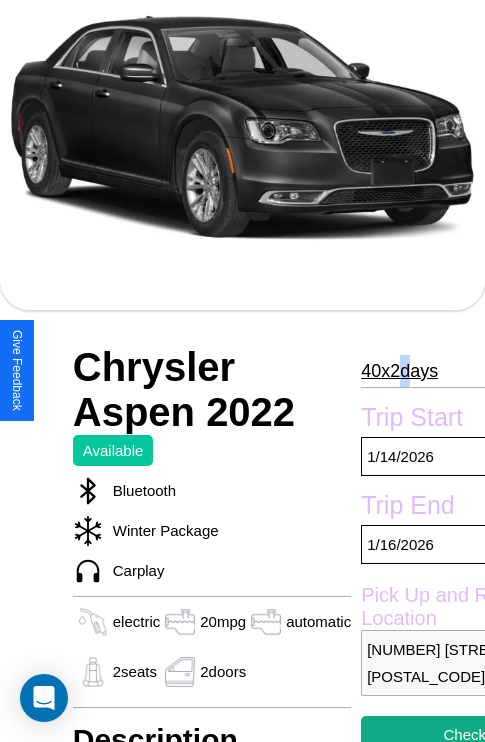 click on "40  x  2  days" at bounding box center [399, 371] 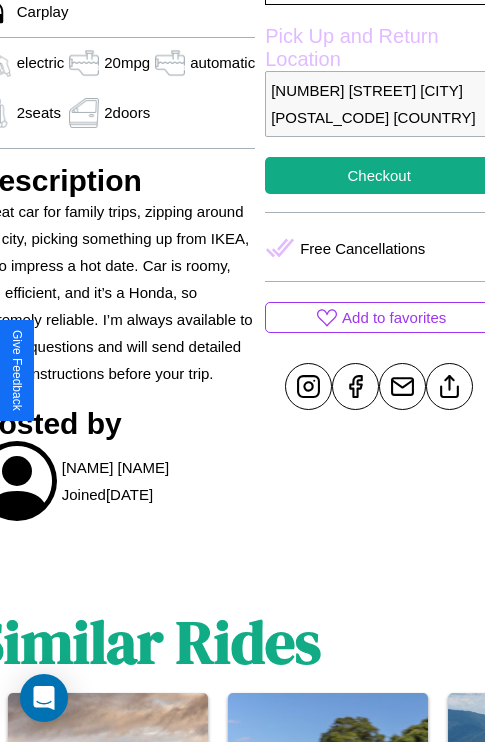 scroll, scrollTop: 710, scrollLeft: 96, axis: both 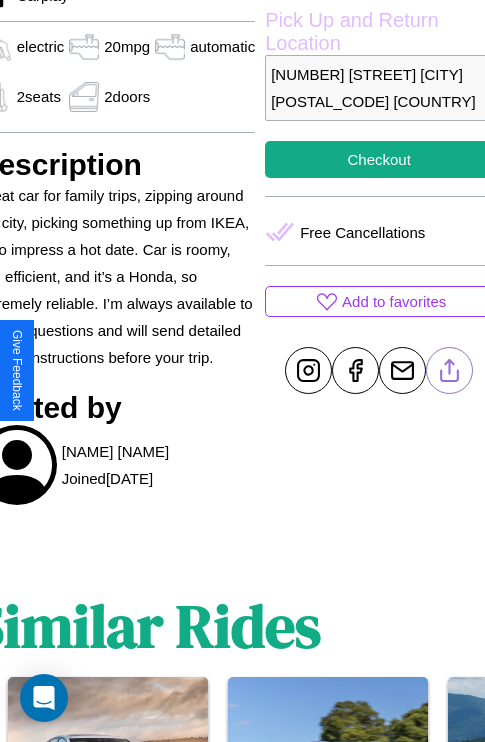 click 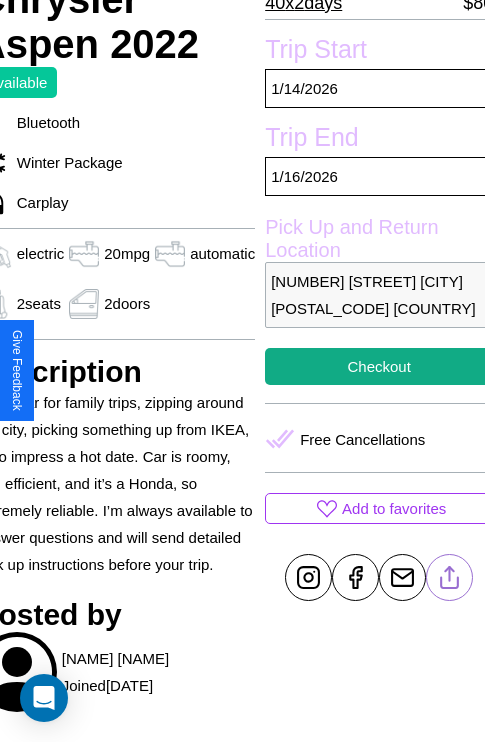 scroll, scrollTop: 499, scrollLeft: 96, axis: both 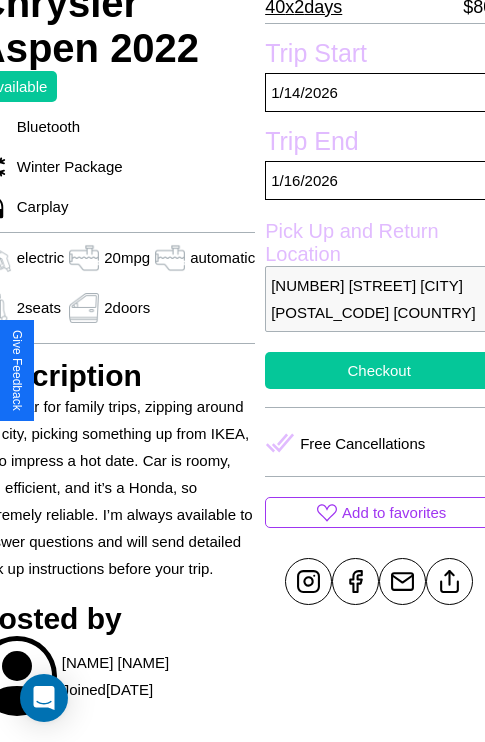 click on "Checkout" at bounding box center (379, 370) 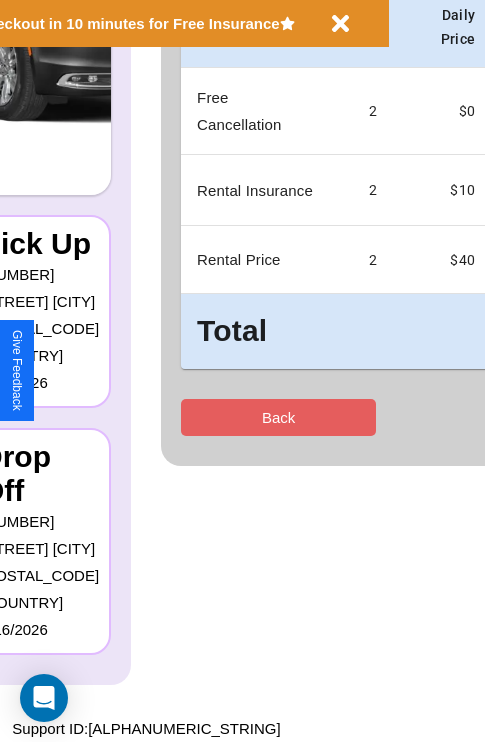 scroll, scrollTop: 0, scrollLeft: 0, axis: both 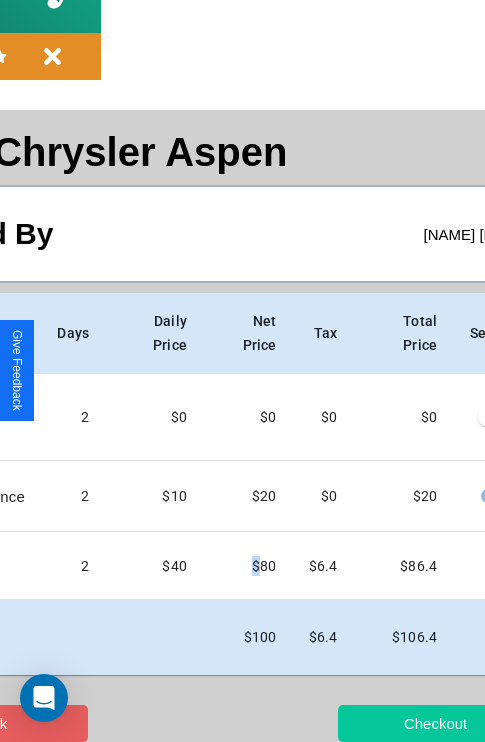 click on "Checkout" at bounding box center [435, 723] 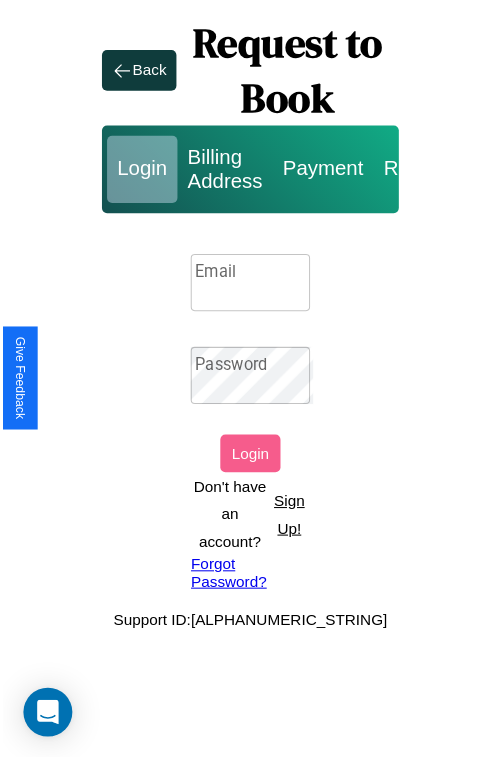scroll, scrollTop: 0, scrollLeft: 0, axis: both 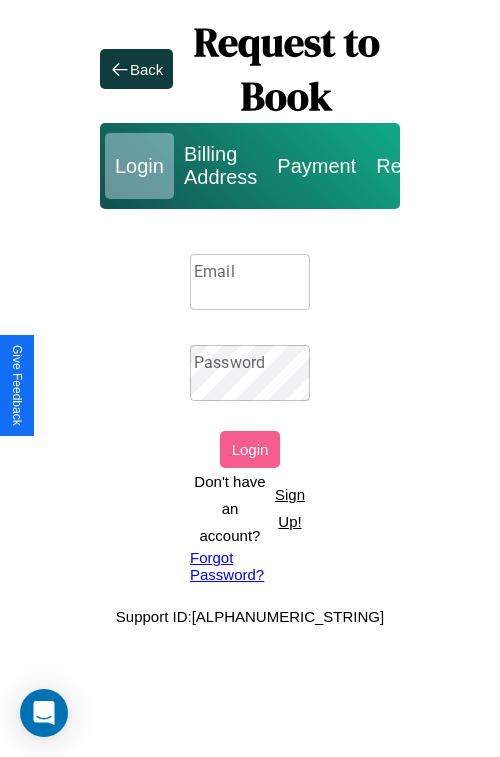 click on "Email" at bounding box center (250, 282) 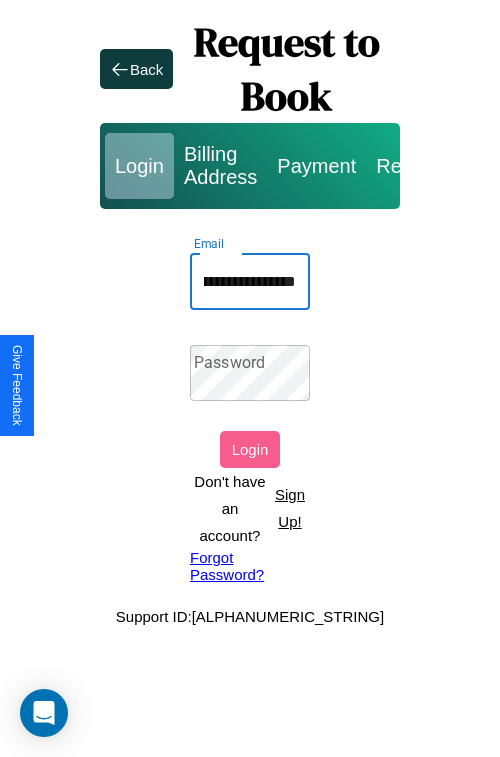 scroll, scrollTop: 0, scrollLeft: 79, axis: horizontal 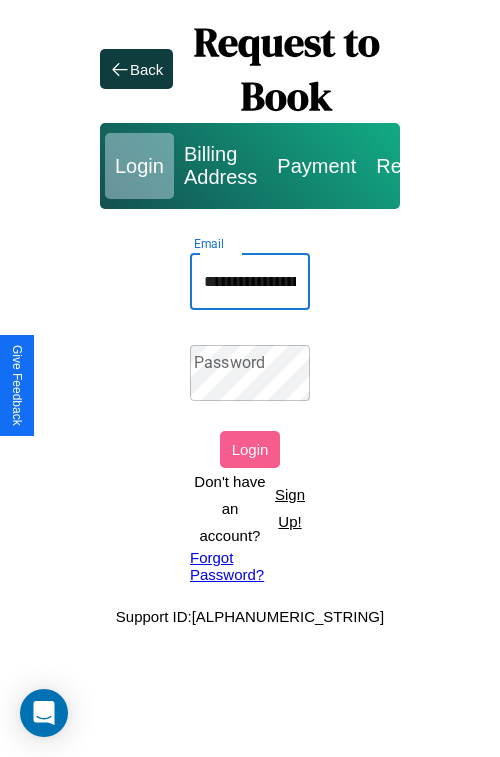click on "Forgot Password?" at bounding box center (250, 566) 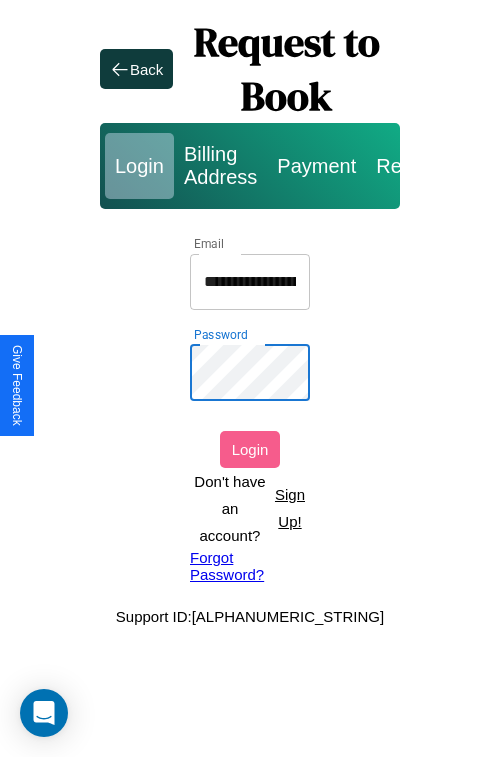 scroll, scrollTop: 0, scrollLeft: 80, axis: horizontal 